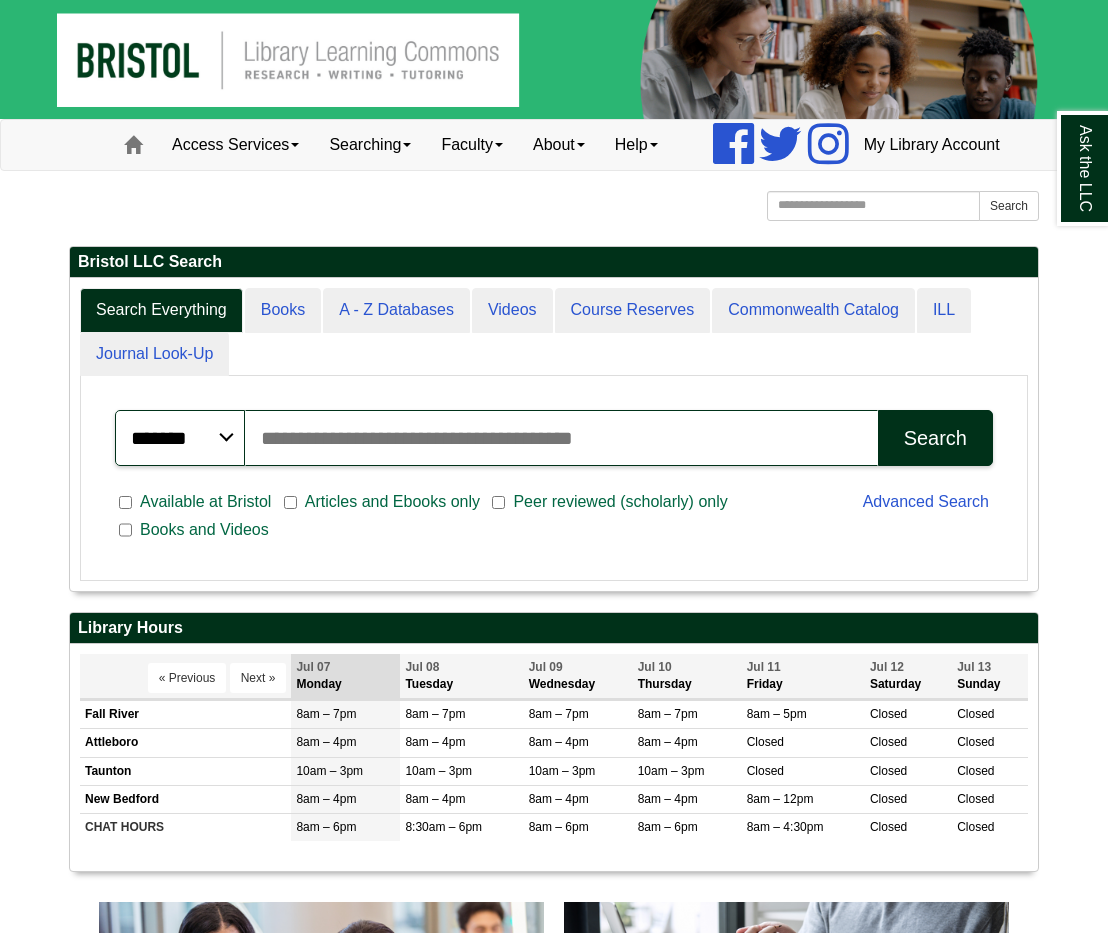 scroll, scrollTop: 0, scrollLeft: 0, axis: both 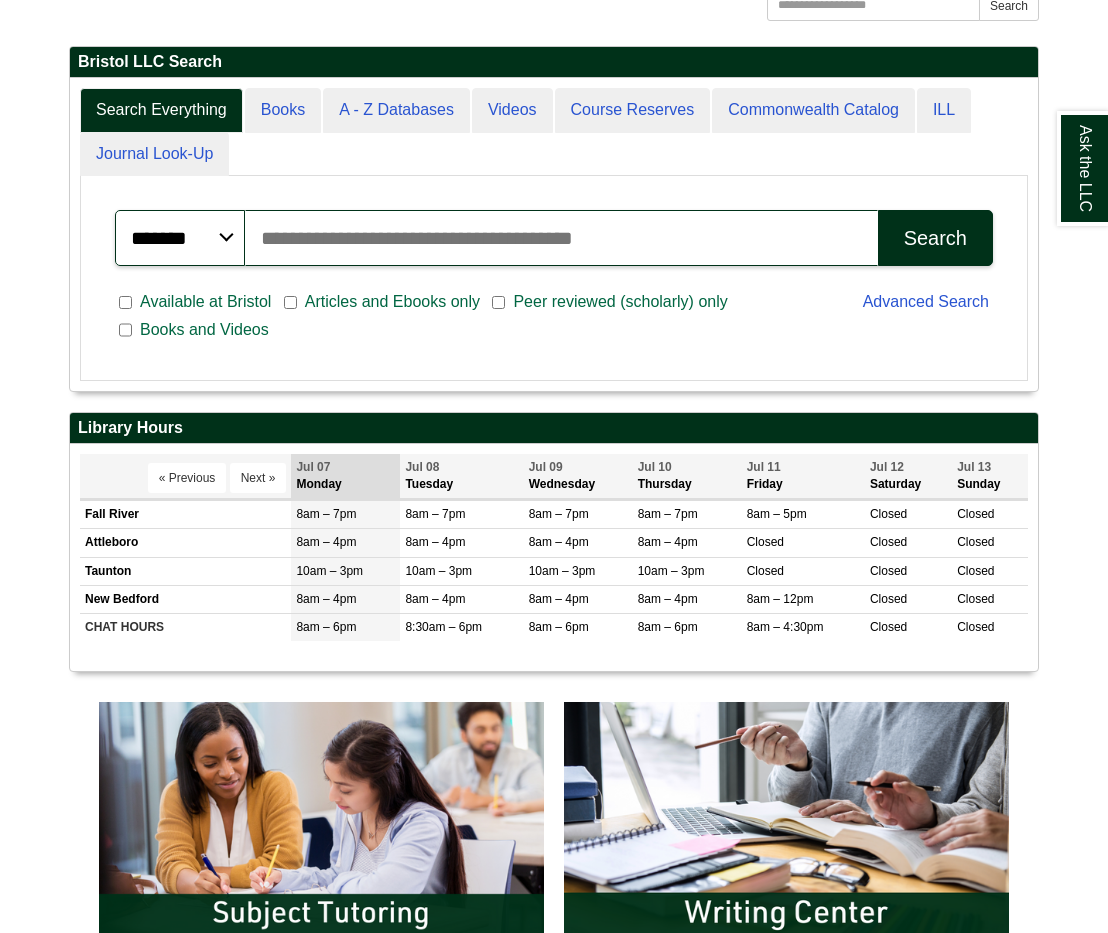 click on "Search articles, books, journals & more" at bounding box center [561, 238] 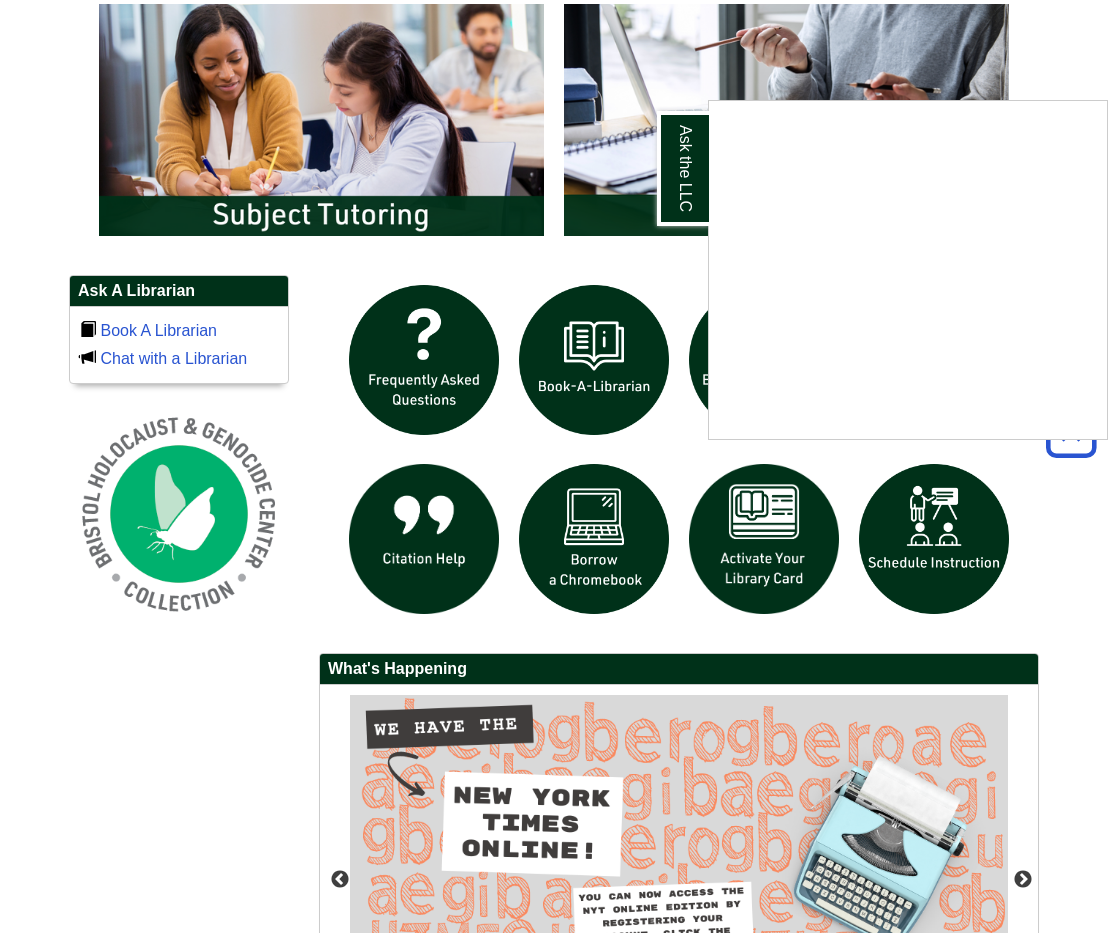 scroll, scrollTop: 900, scrollLeft: 0, axis: vertical 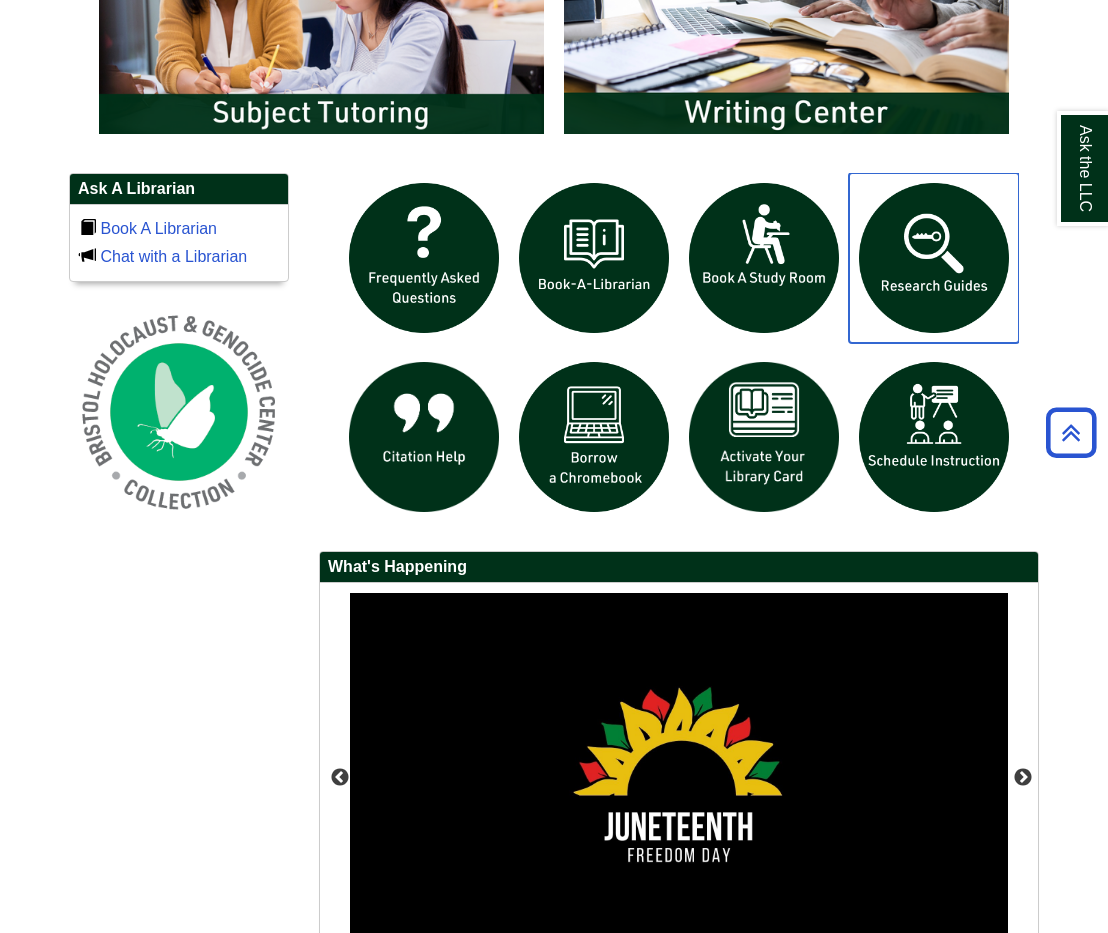 click at bounding box center (934, 258) 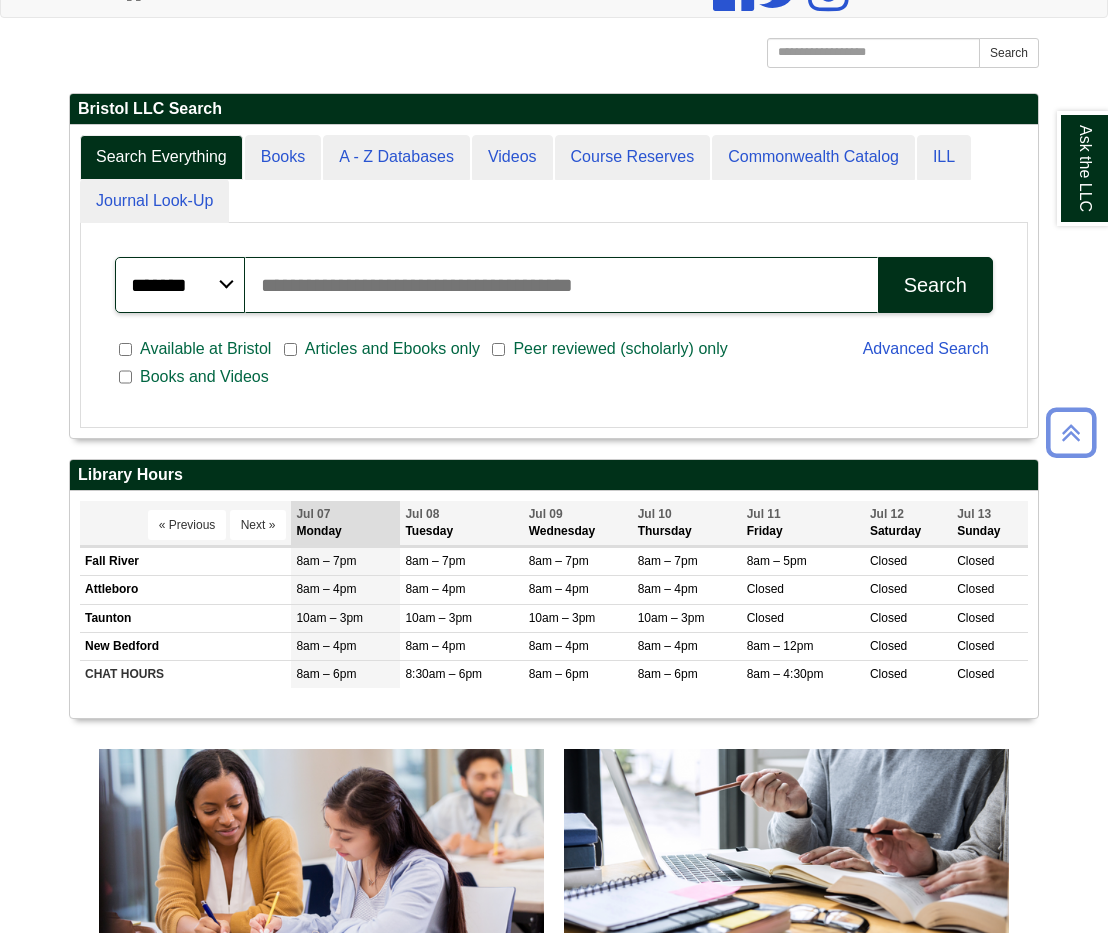 scroll, scrollTop: 117, scrollLeft: 0, axis: vertical 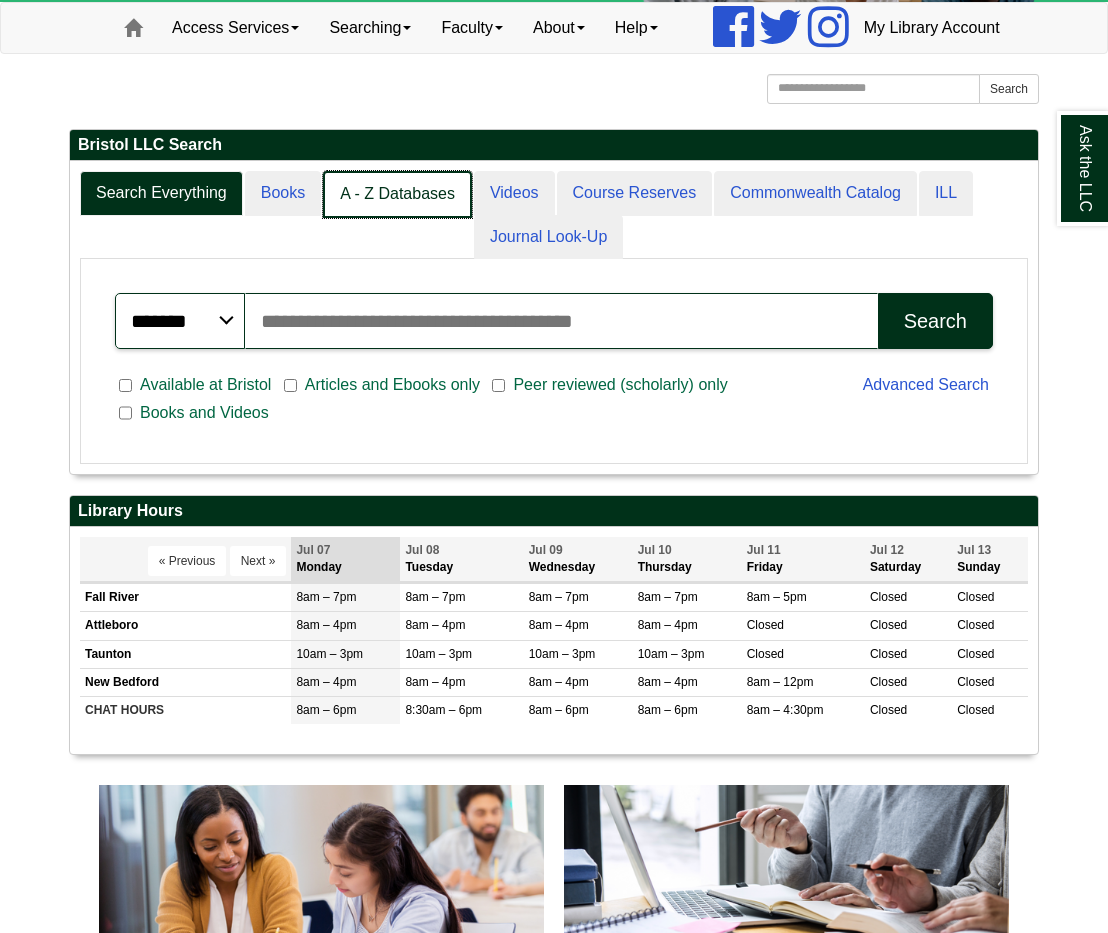 click on "A - Z Databases" at bounding box center [397, 194] 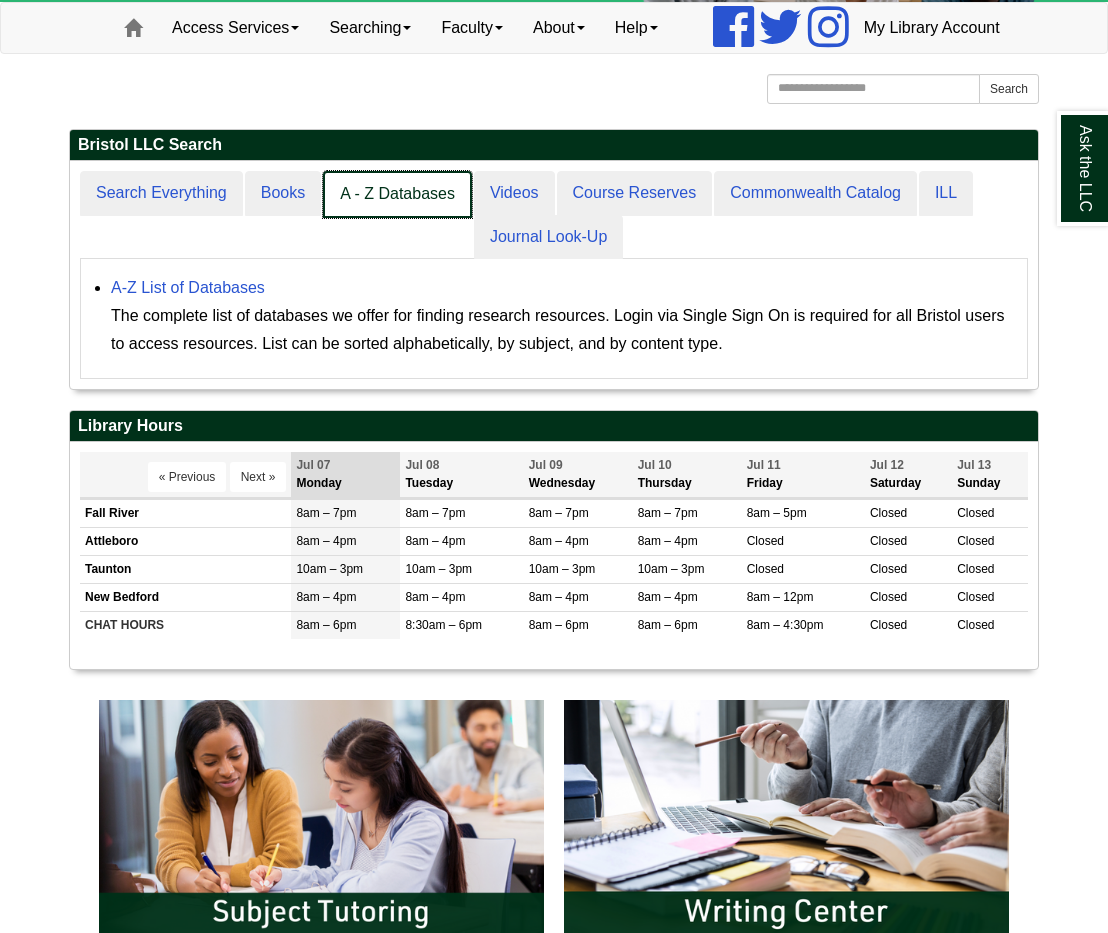 click on "A - Z Databases" at bounding box center (397, 194) 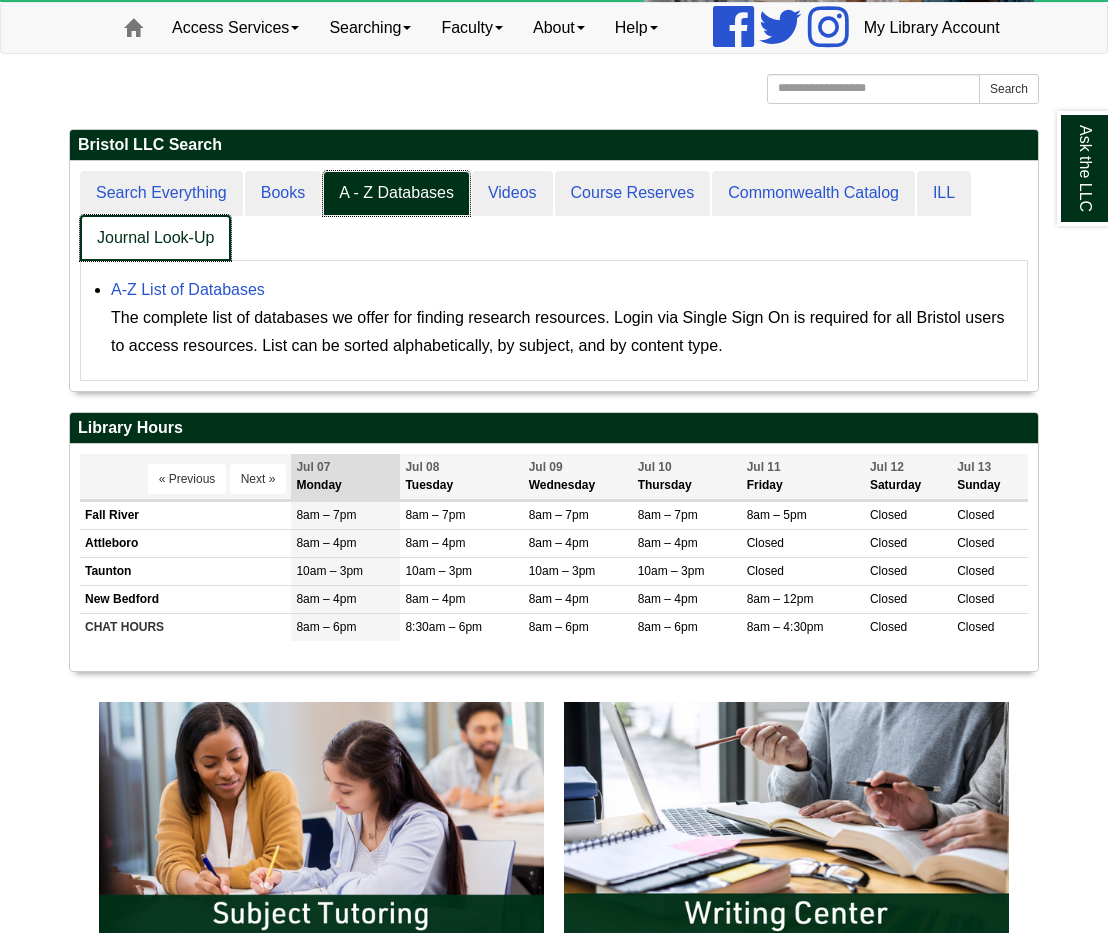 scroll, scrollTop: 10, scrollLeft: 10, axis: both 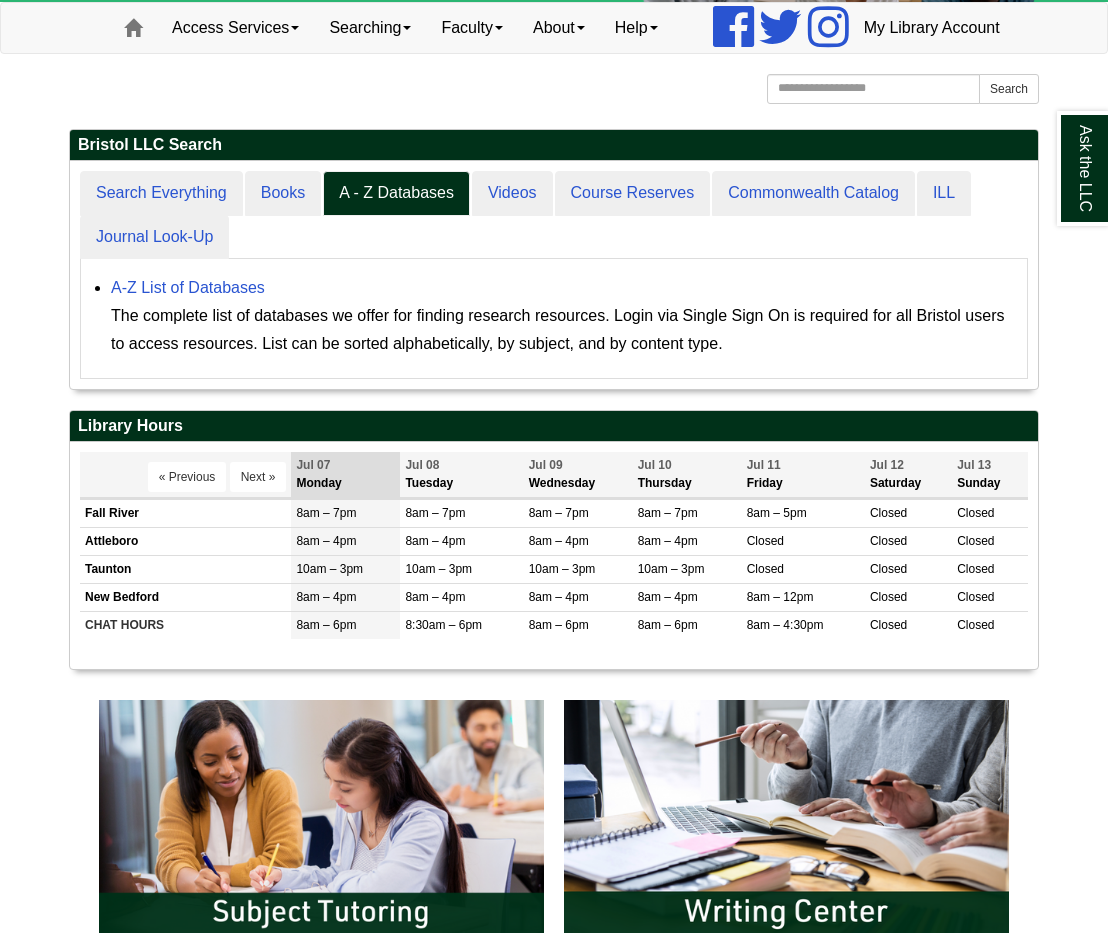 click on "Search Everything
Books
A - Z Databases
Videos
Course Reserves
Commonwealth Catalog
ILL
Journal Look-Up" at bounding box center (554, 215) 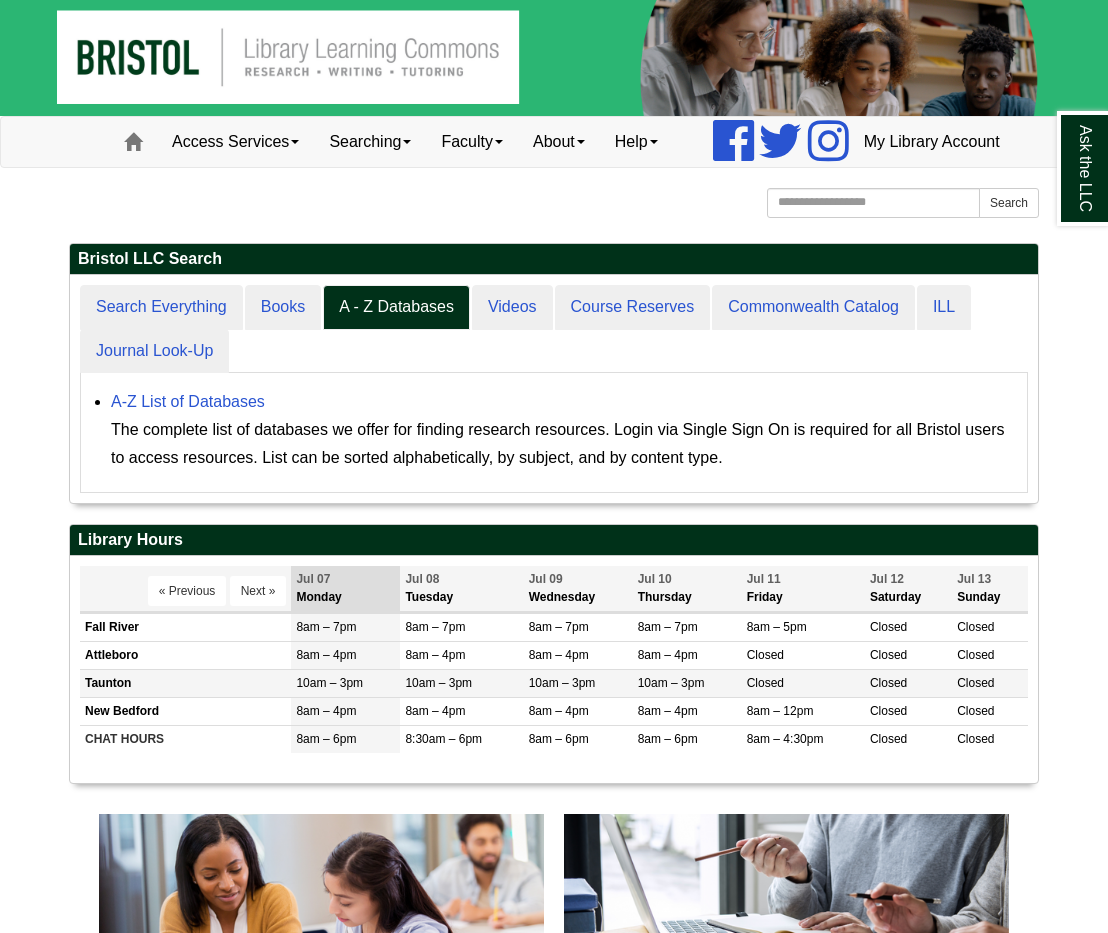 scroll, scrollTop: 0, scrollLeft: 0, axis: both 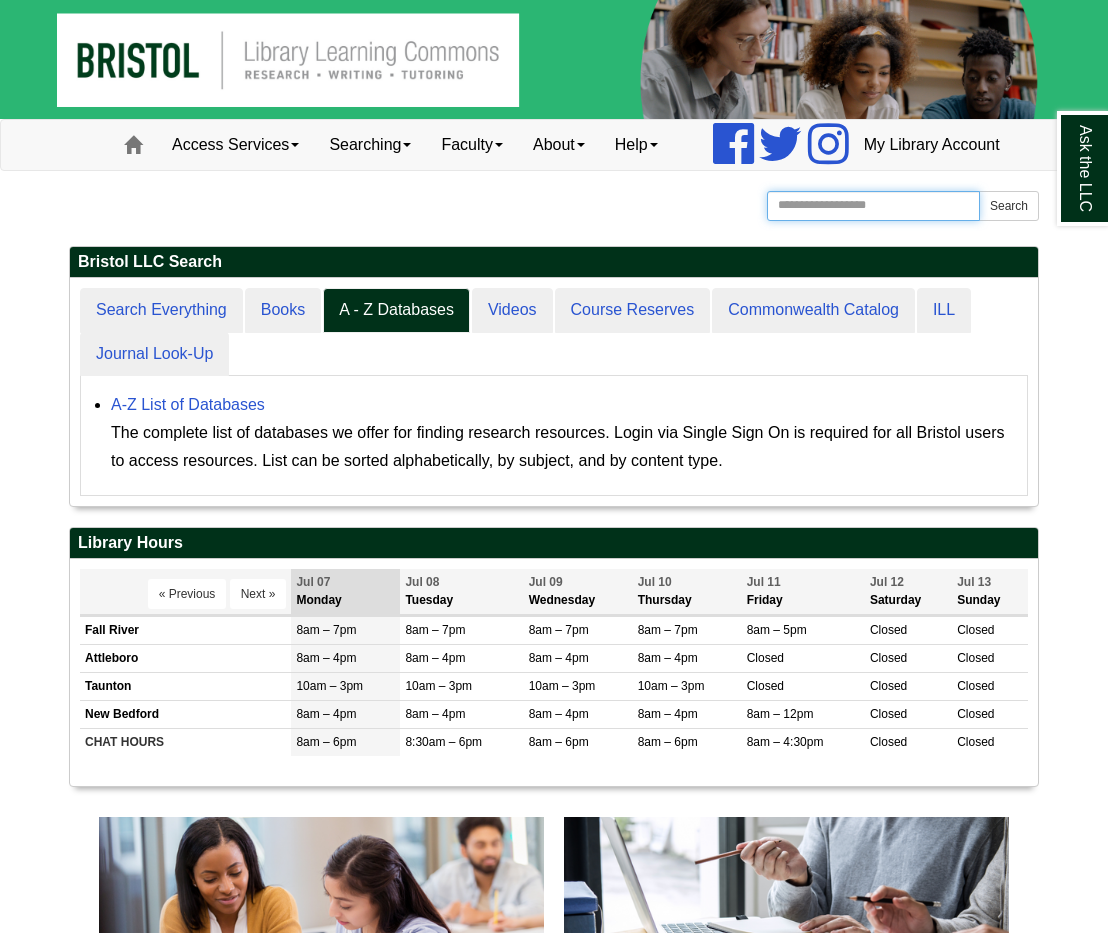 click on "Search the Website" at bounding box center (873, 206) 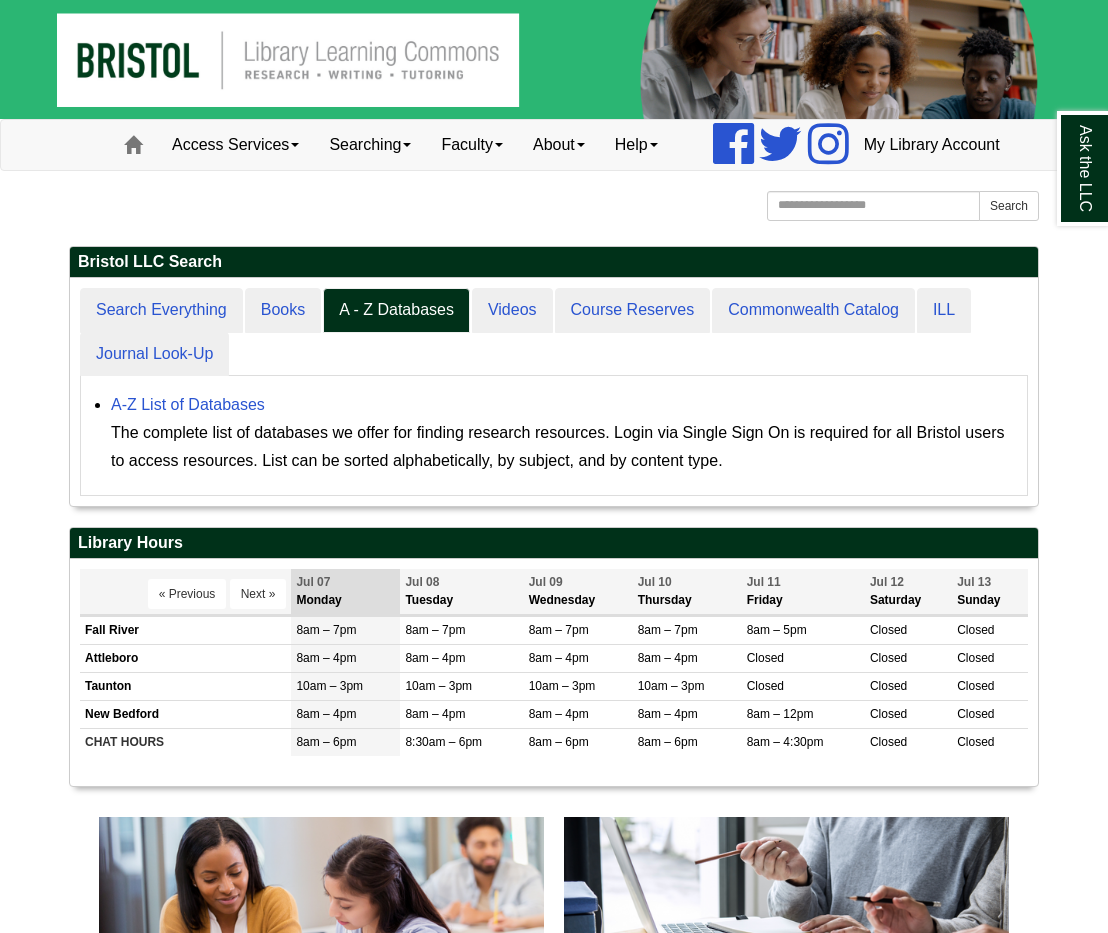 click on "Search Everything
Books
A - Z Databases
Videos
Course Reserves
Commonwealth Catalog
ILL
Journal Look-Up" at bounding box center [554, 332] 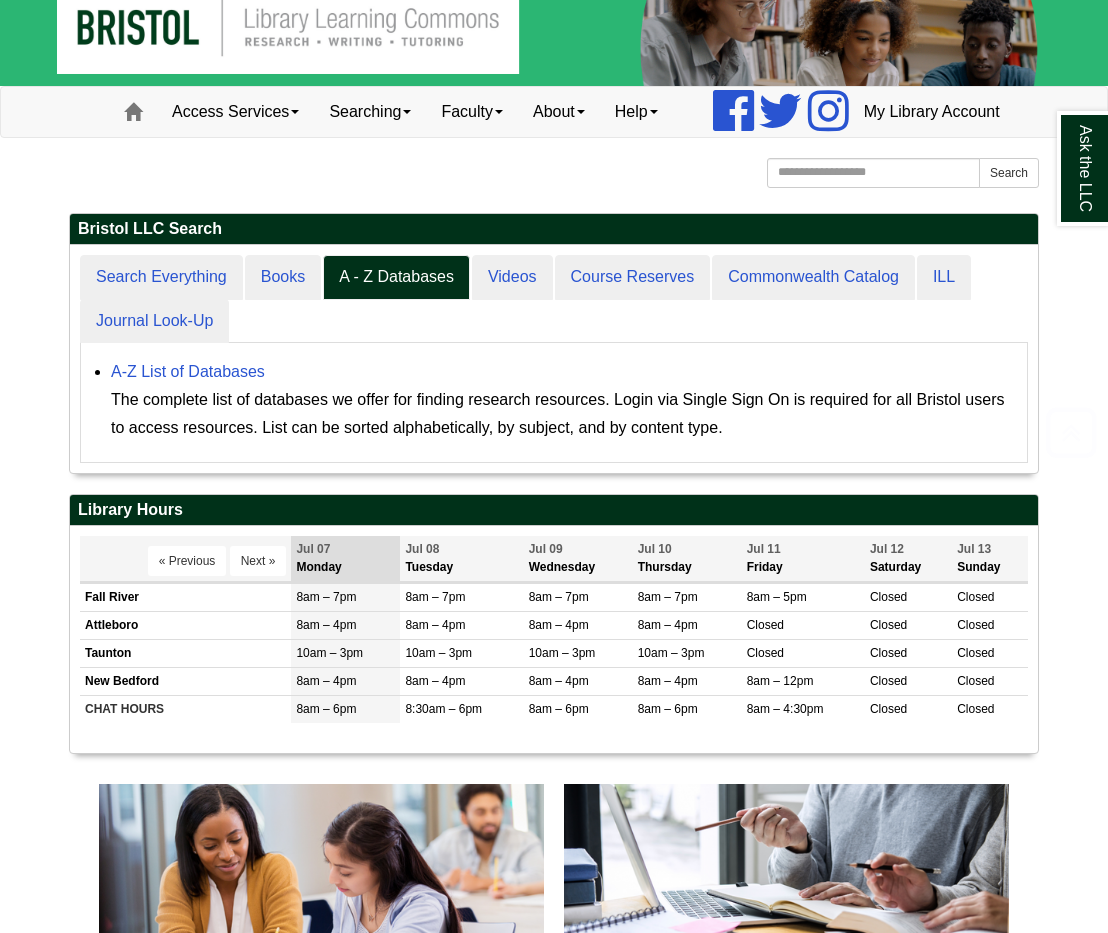 scroll, scrollTop: 0, scrollLeft: 0, axis: both 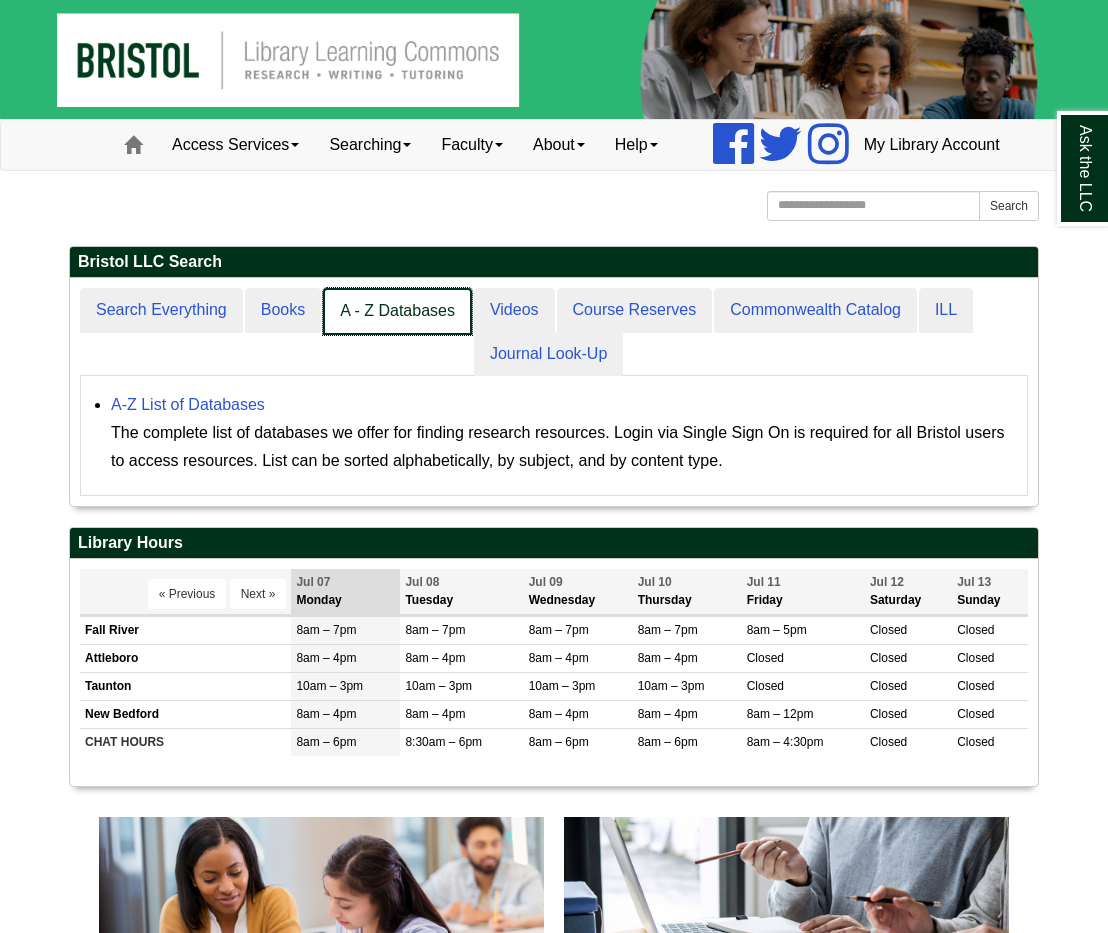 click on "A - Z Databases" at bounding box center (397, 311) 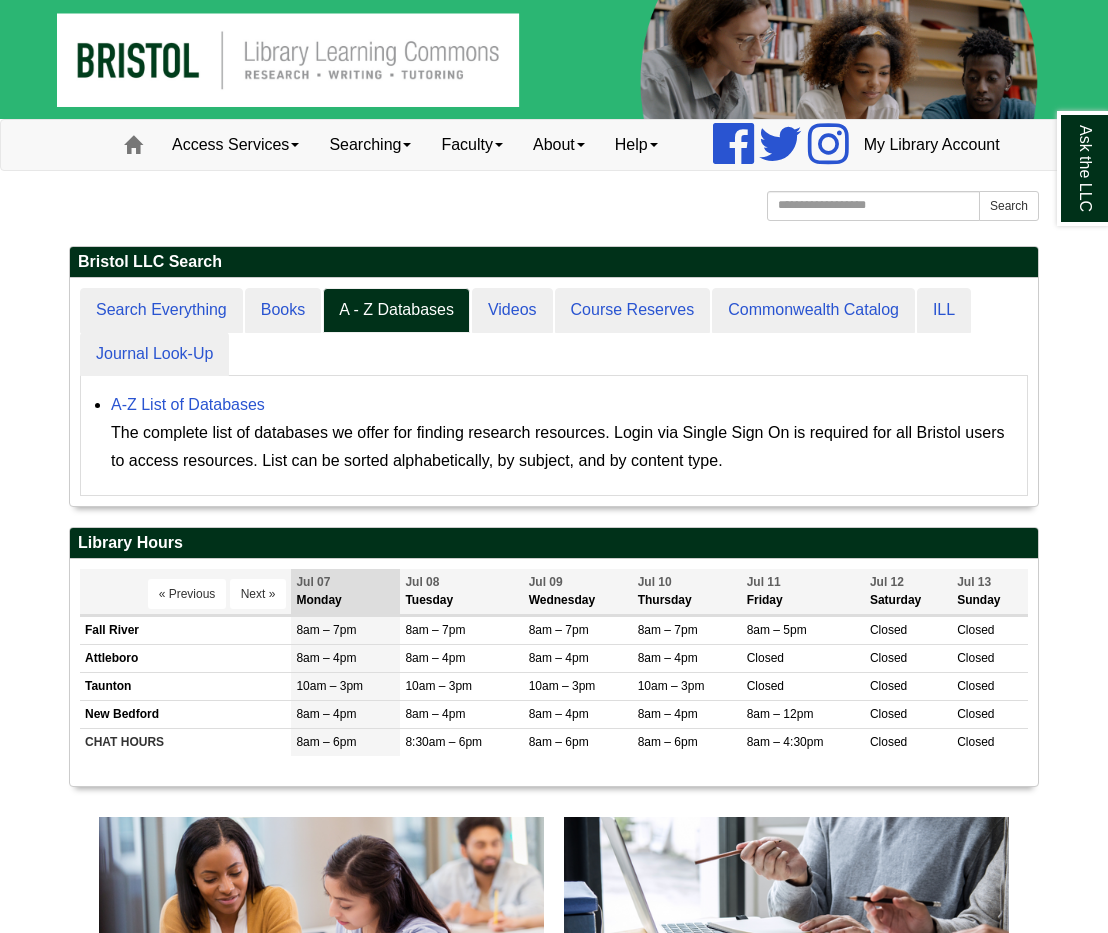 click on "Search Everything
Books
A - Z Databases
Videos
Course Reserves
Commonwealth Catalog
ILL
Journal Look-Up" at bounding box center (554, 332) 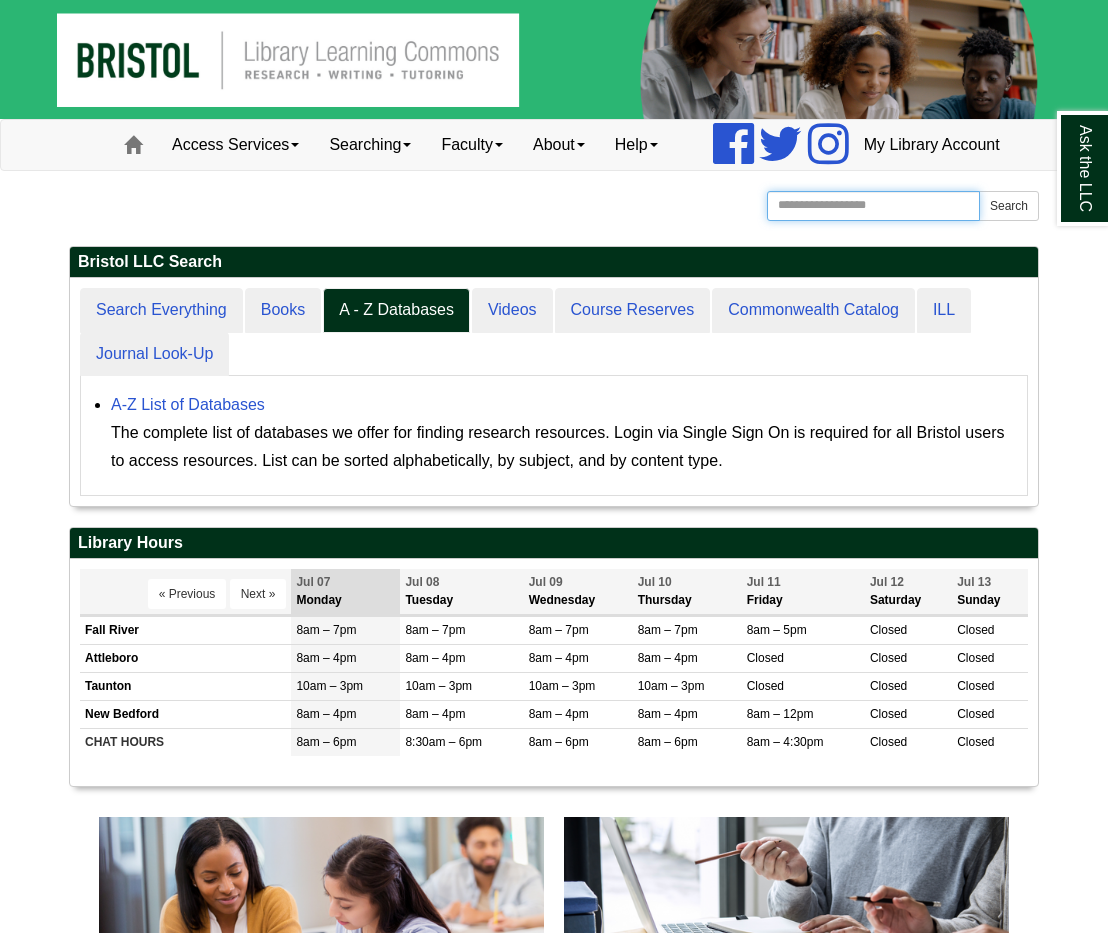click on "Search the Website" at bounding box center [873, 206] 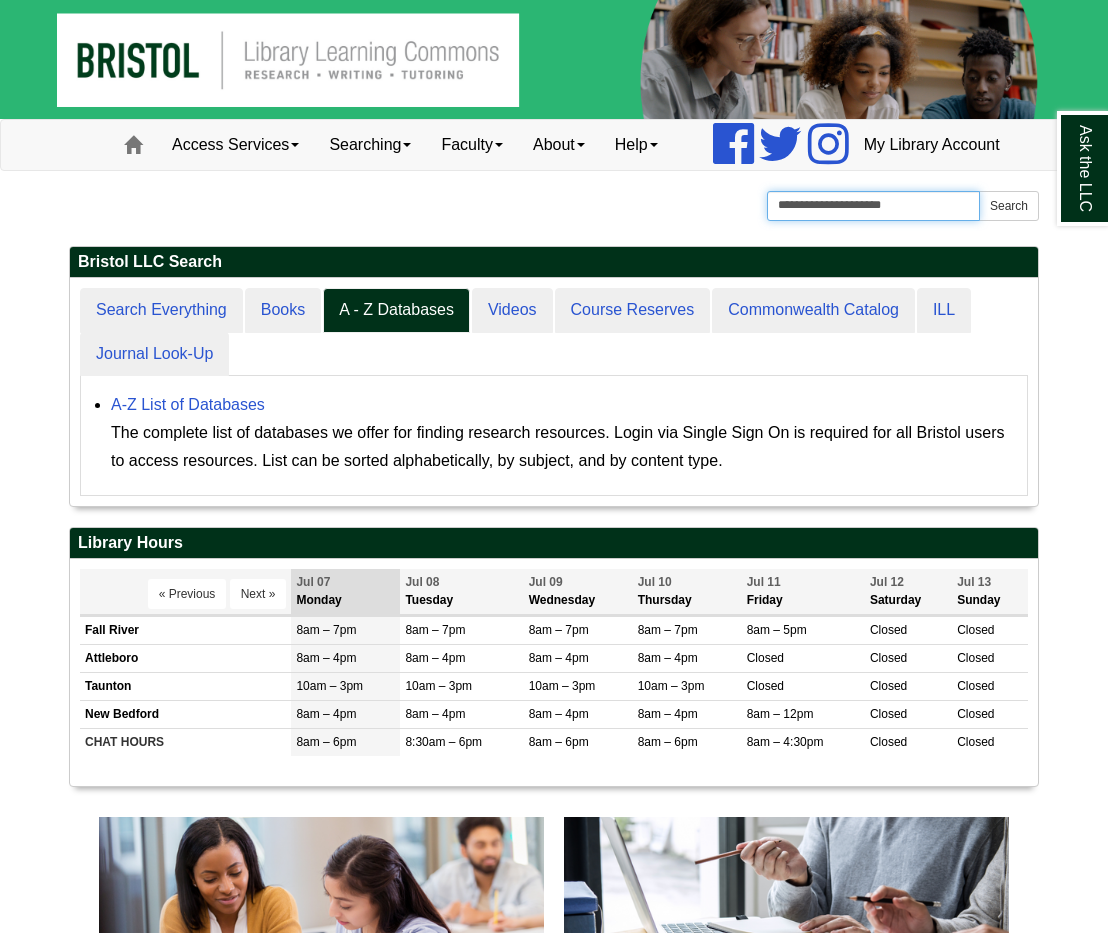 type on "**********" 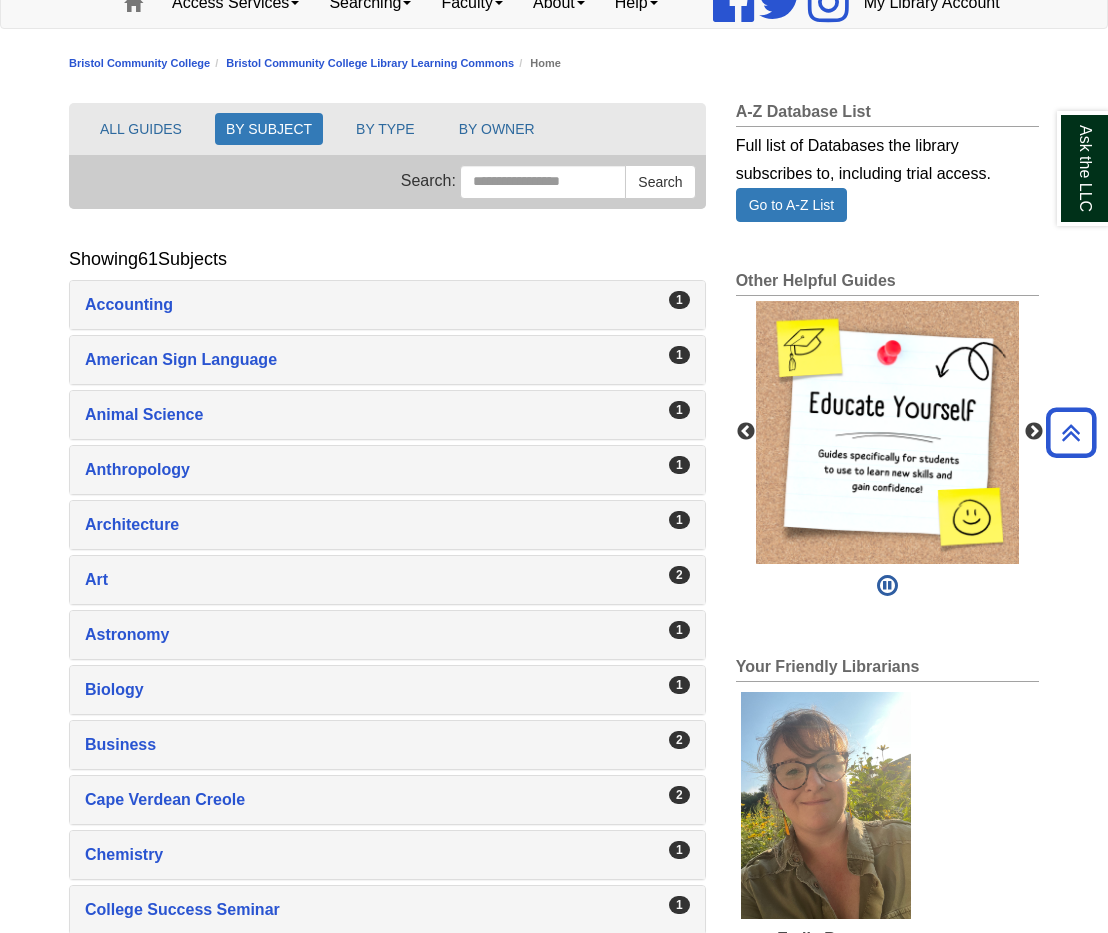 scroll, scrollTop: 0, scrollLeft: 0, axis: both 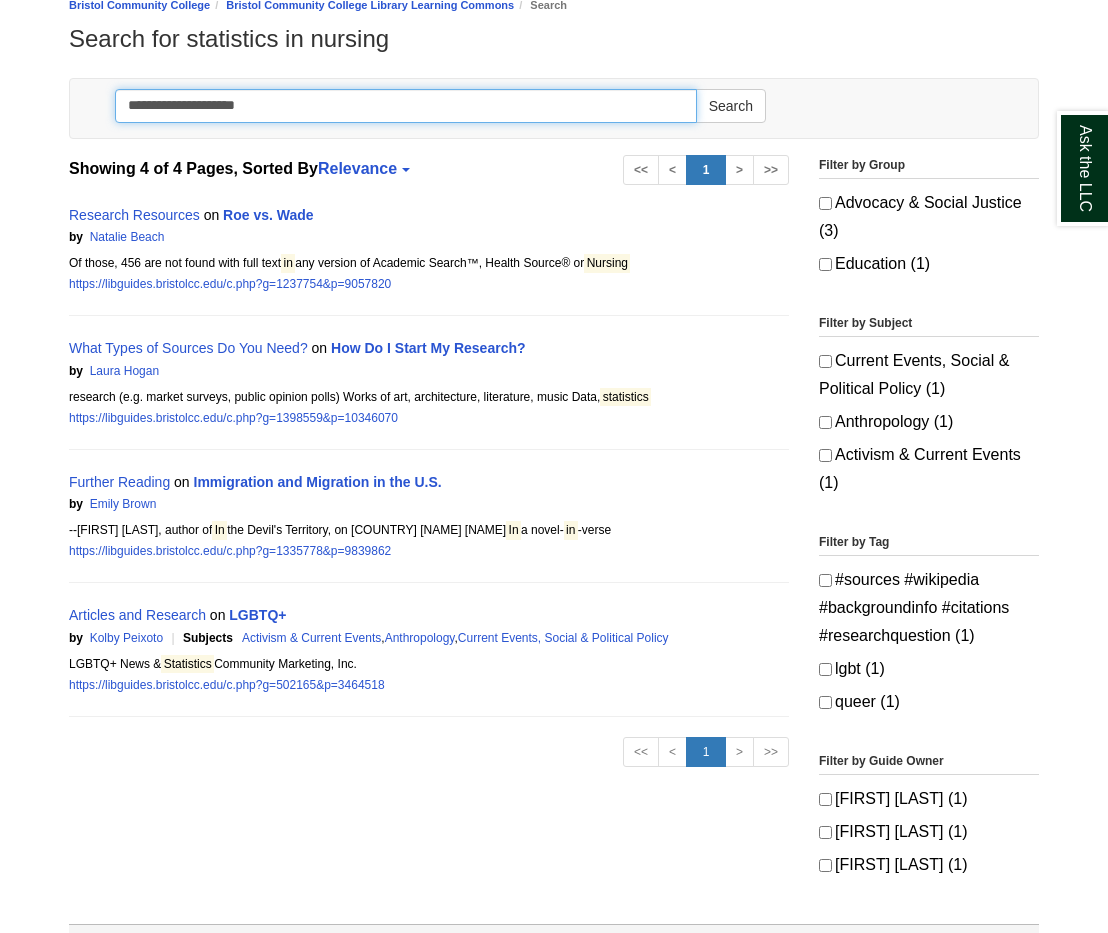 click on "**********" at bounding box center [406, 106] 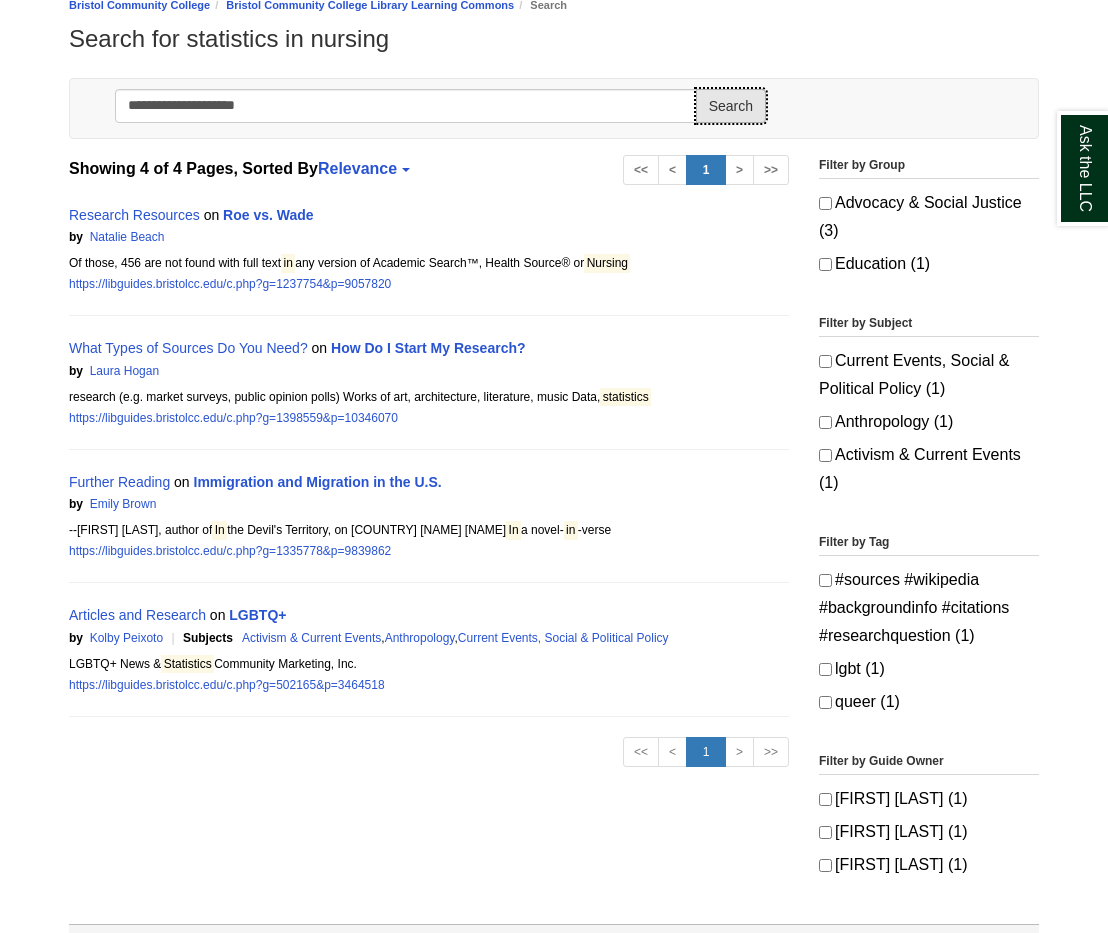 click on "Search" at bounding box center (731, 106) 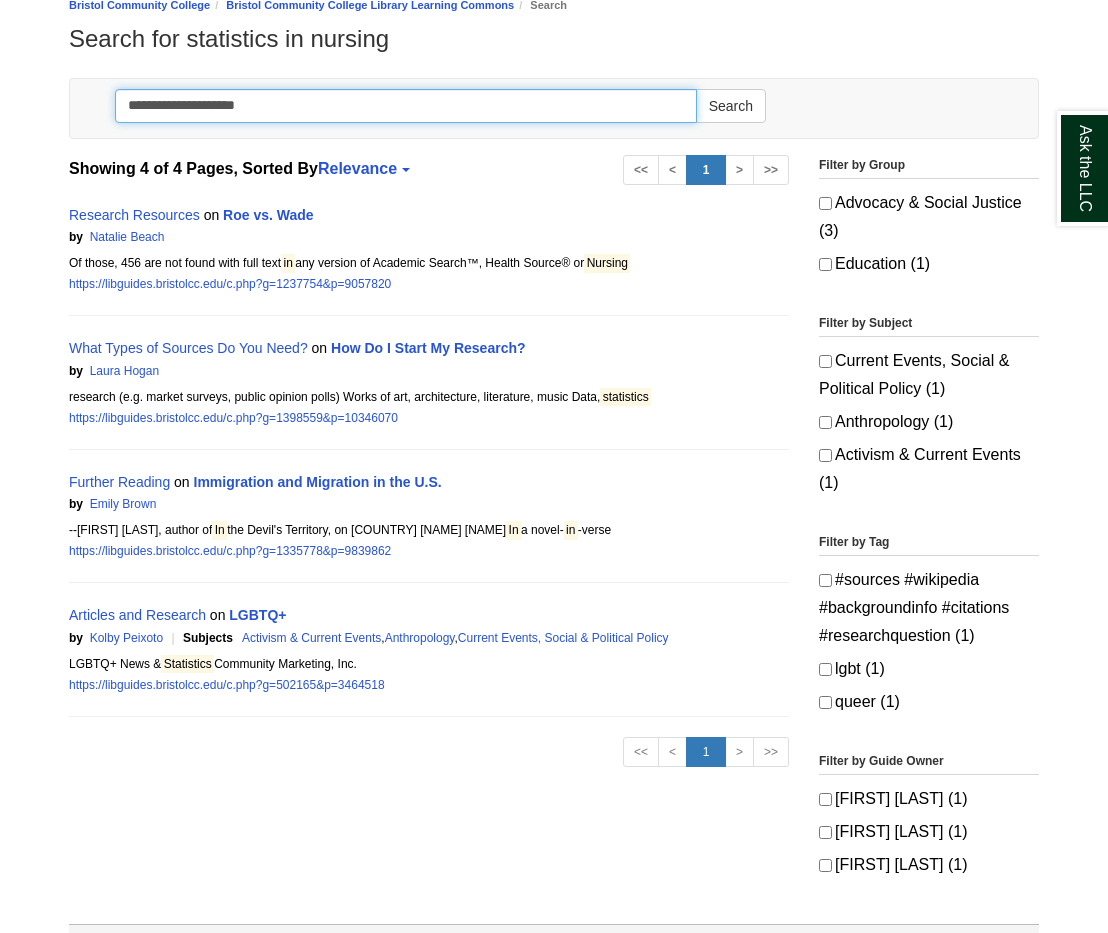 click on "**********" at bounding box center [406, 106] 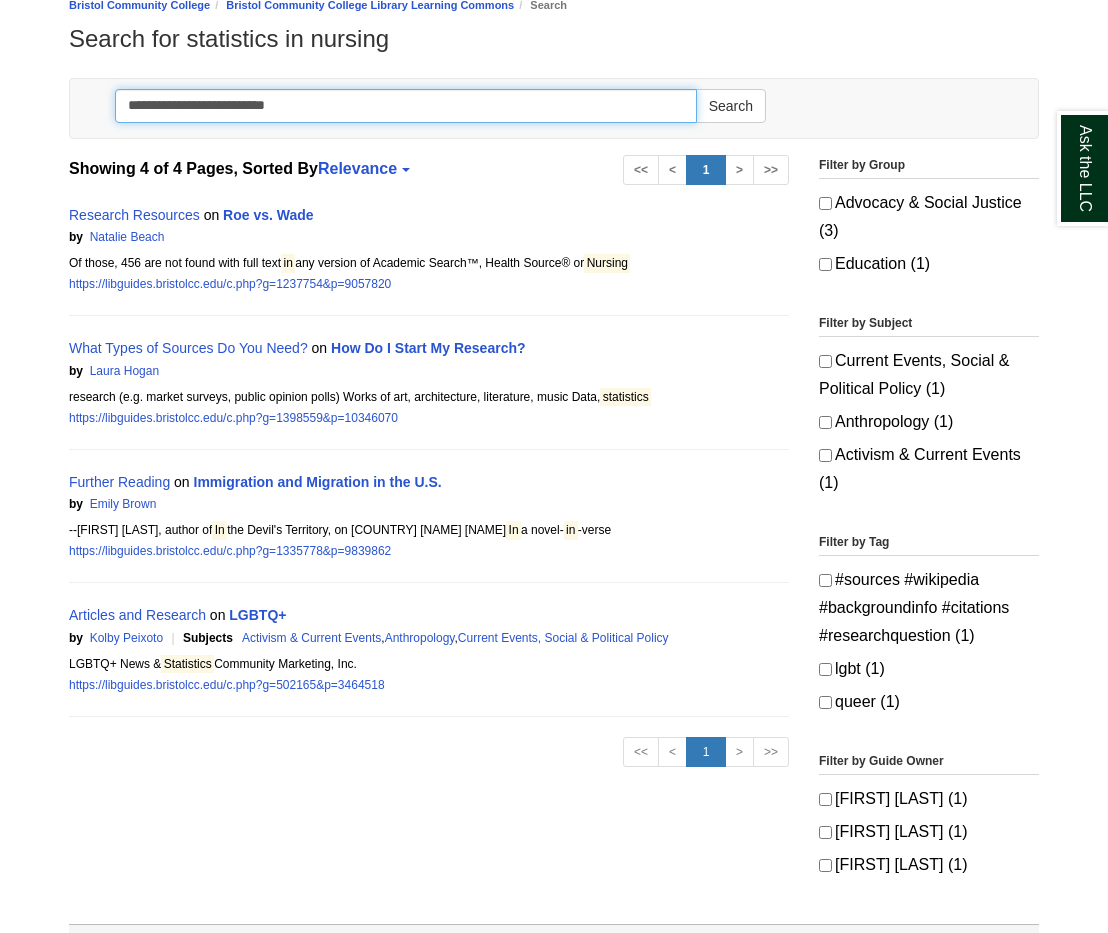type on "**********" 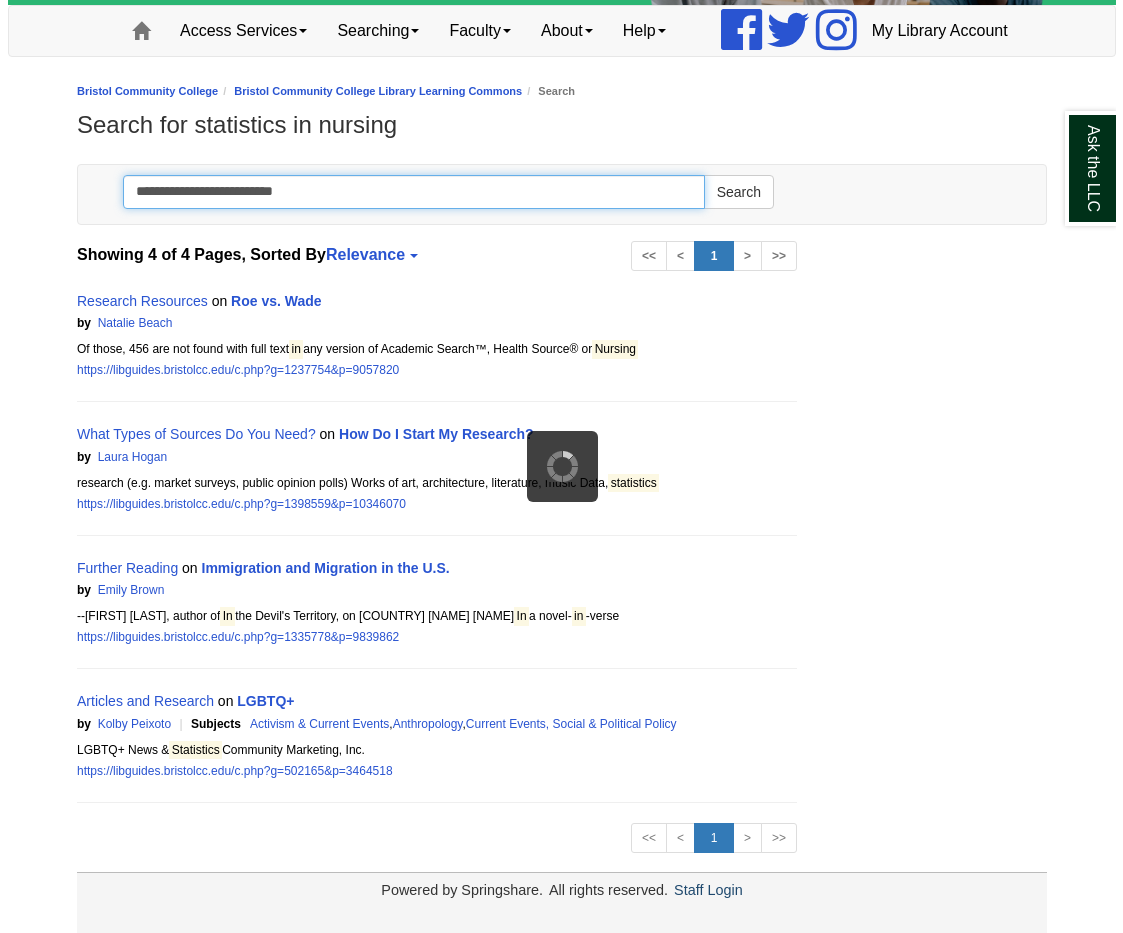 scroll, scrollTop: 0, scrollLeft: 0, axis: both 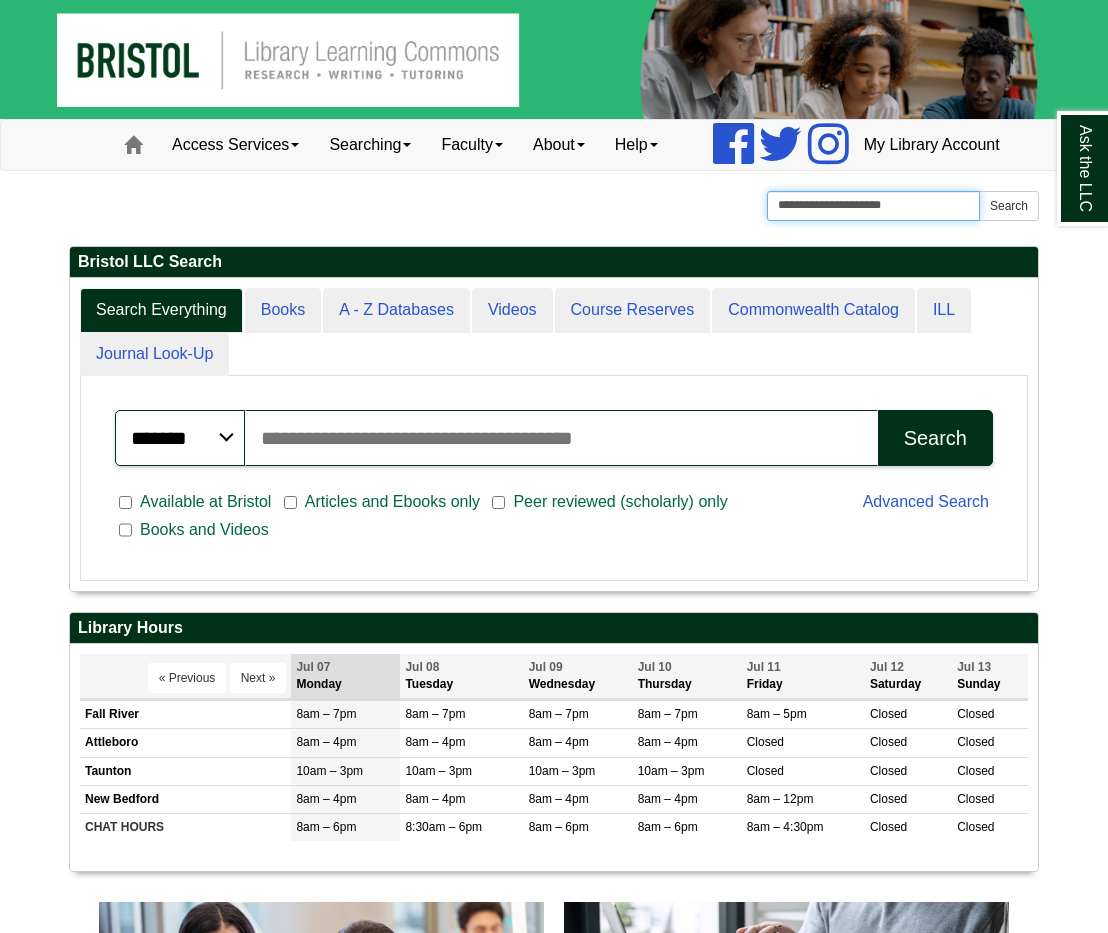 click on "**********" at bounding box center (873, 206) 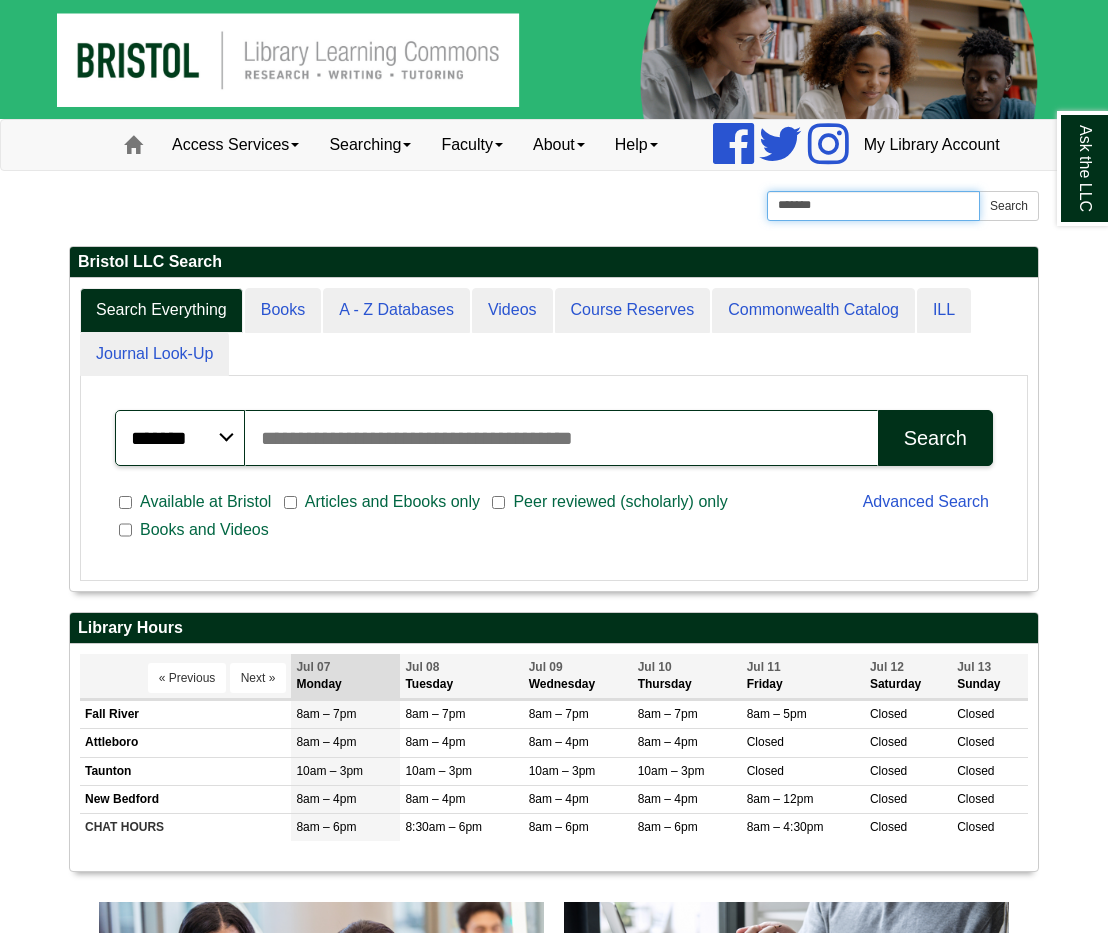 type on "*******" 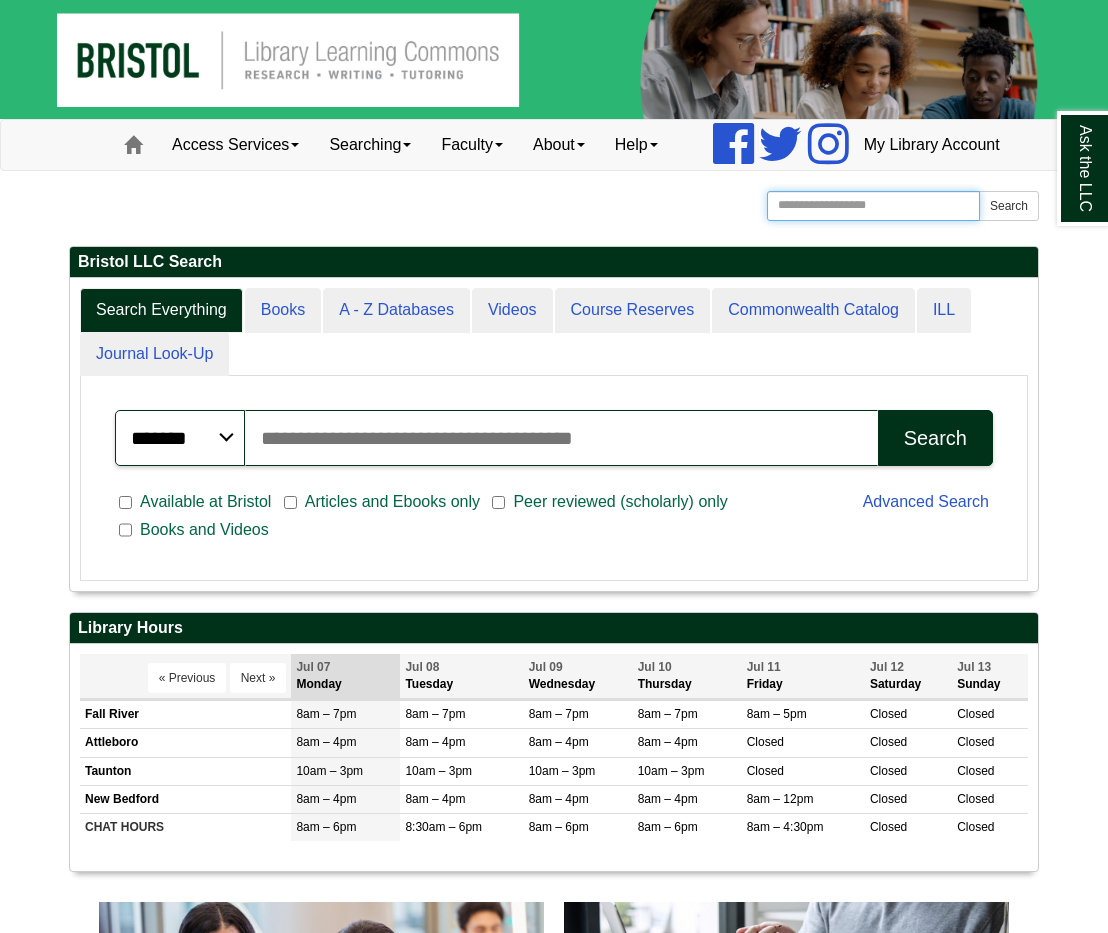 scroll, scrollTop: 10, scrollLeft: 10, axis: both 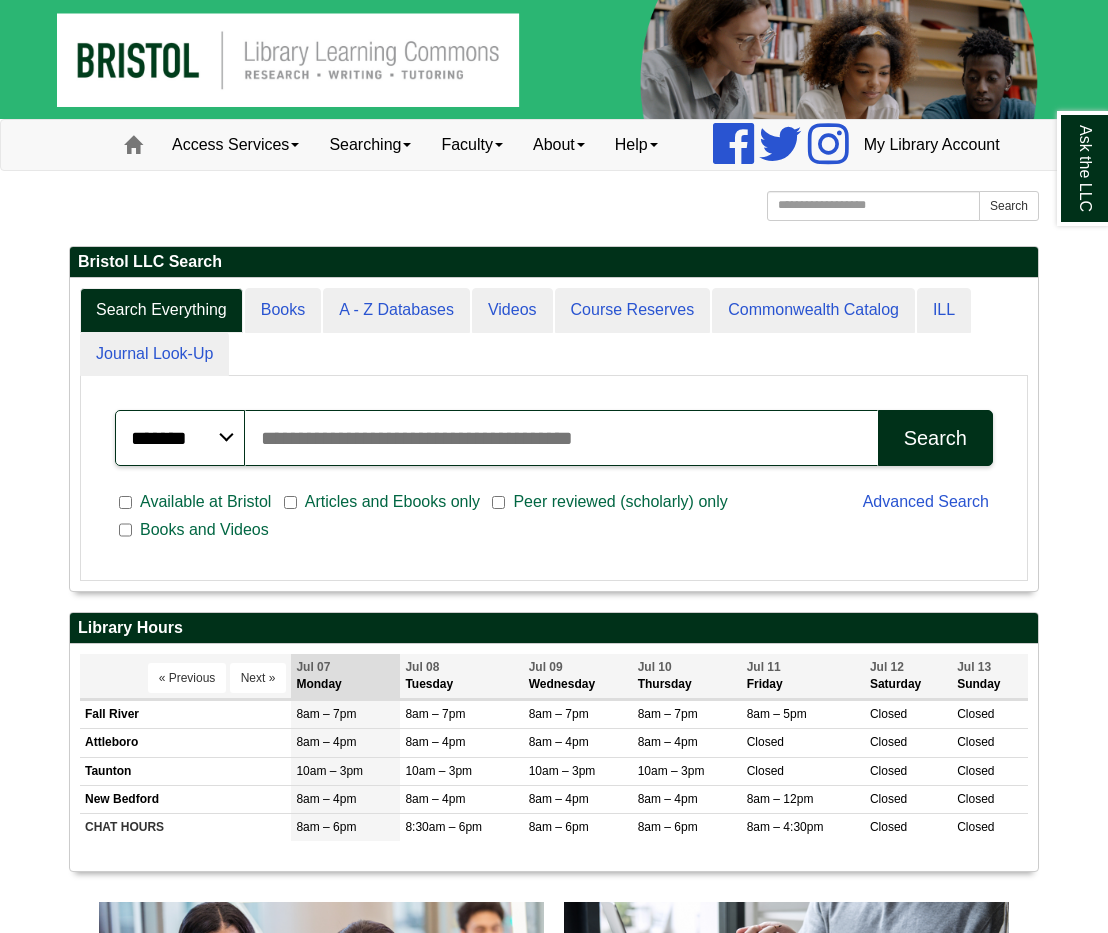 click on "Search articles, books, journals & more" at bounding box center [561, 438] 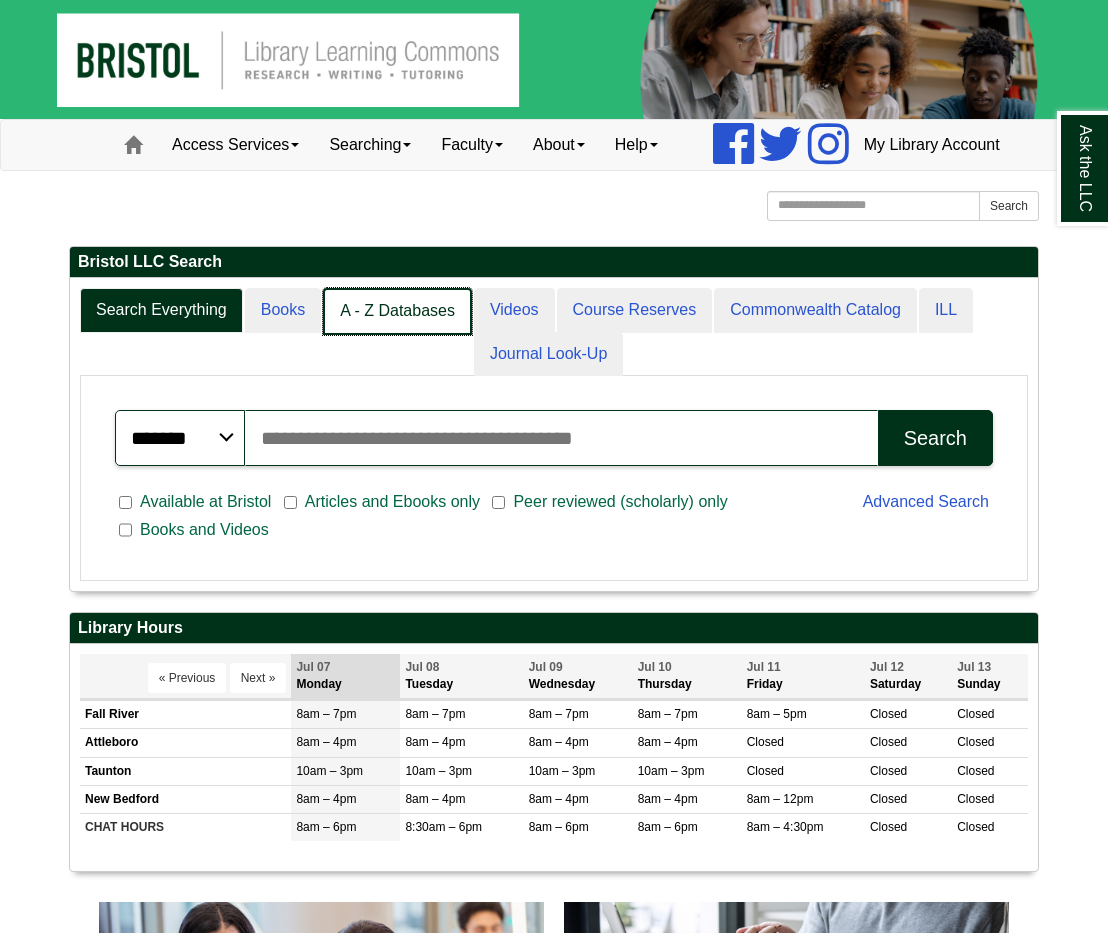 click on "A - Z Databases" at bounding box center (397, 311) 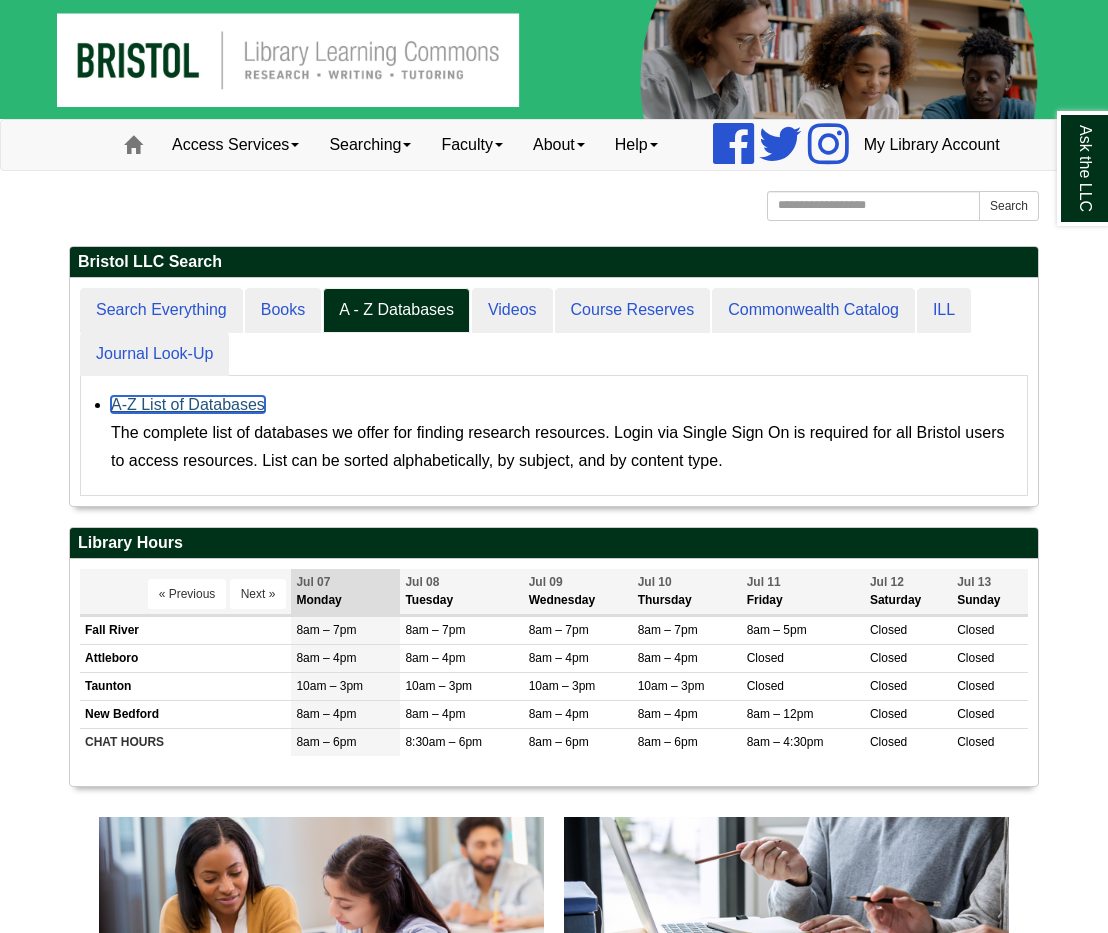 click on "A-Z List of Databases" at bounding box center [188, 404] 